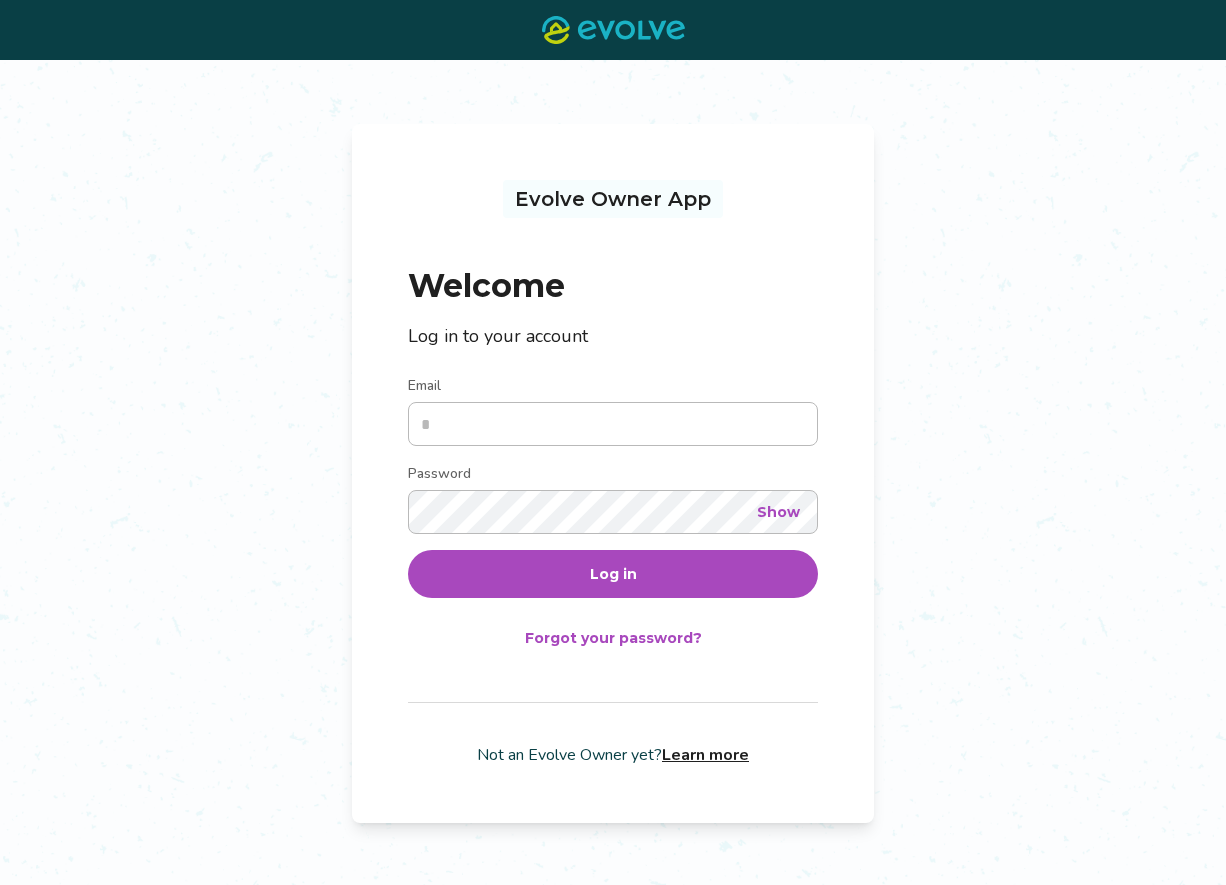 scroll, scrollTop: 0, scrollLeft: 0, axis: both 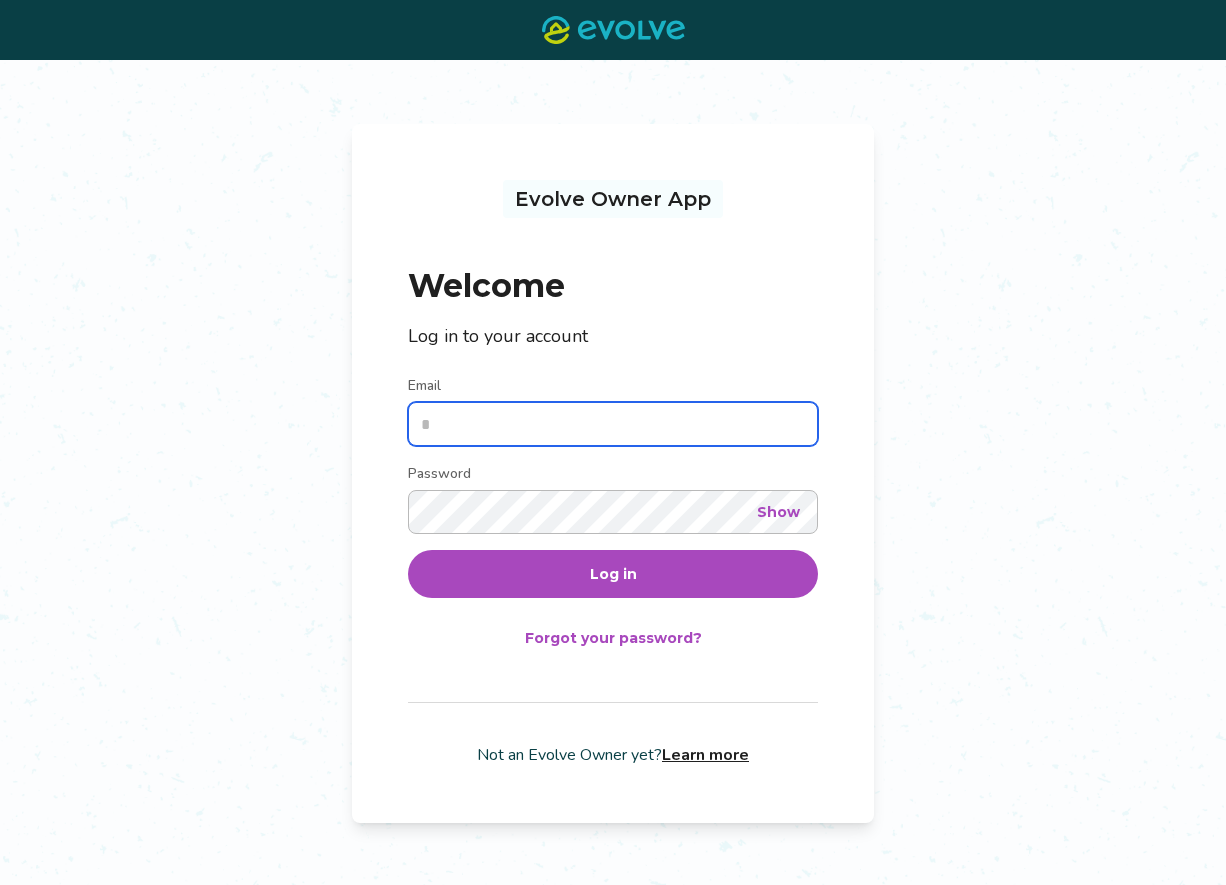 type on "**********" 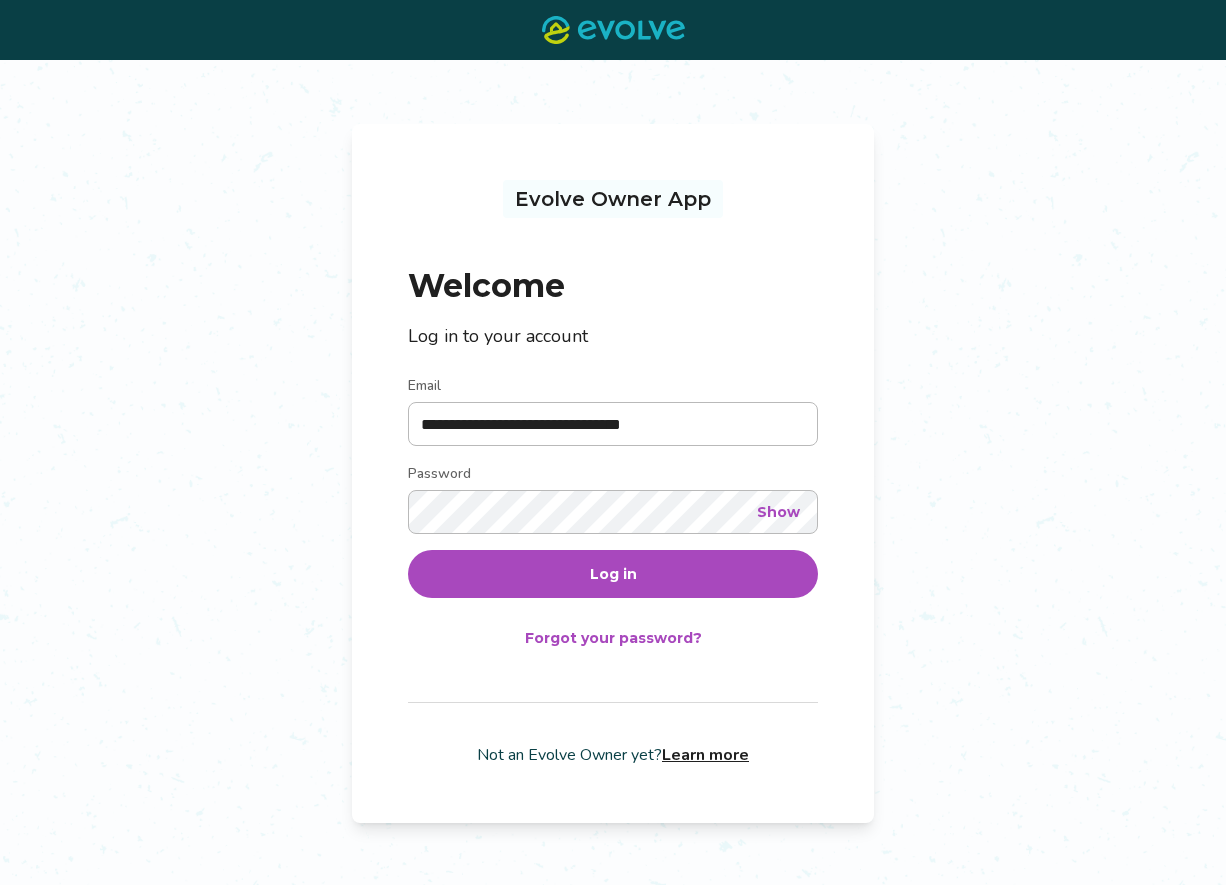 click on "Log in" at bounding box center (613, 574) 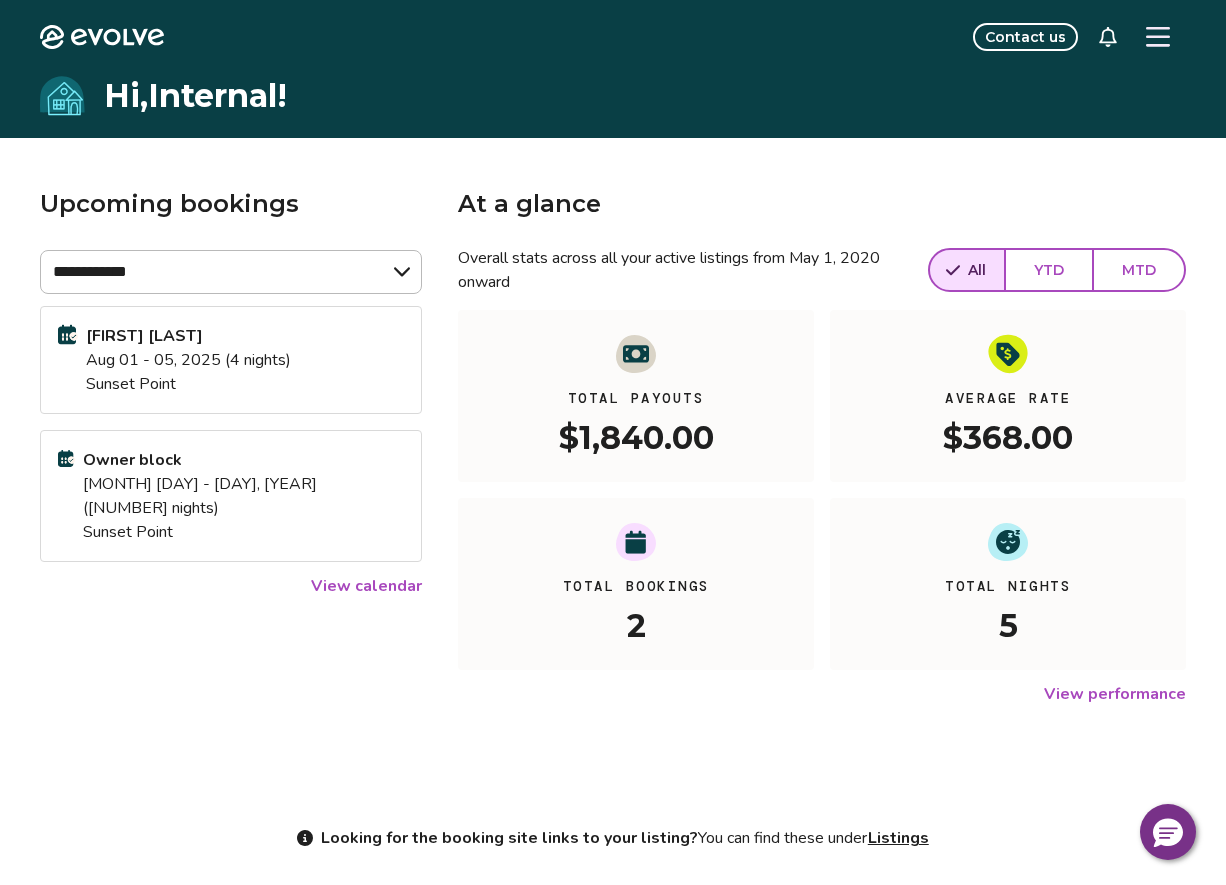 click on "Alex Rossbach Aug 01 - 05, 2025 (4 nights) Sunset Point" at bounding box center [231, 360] 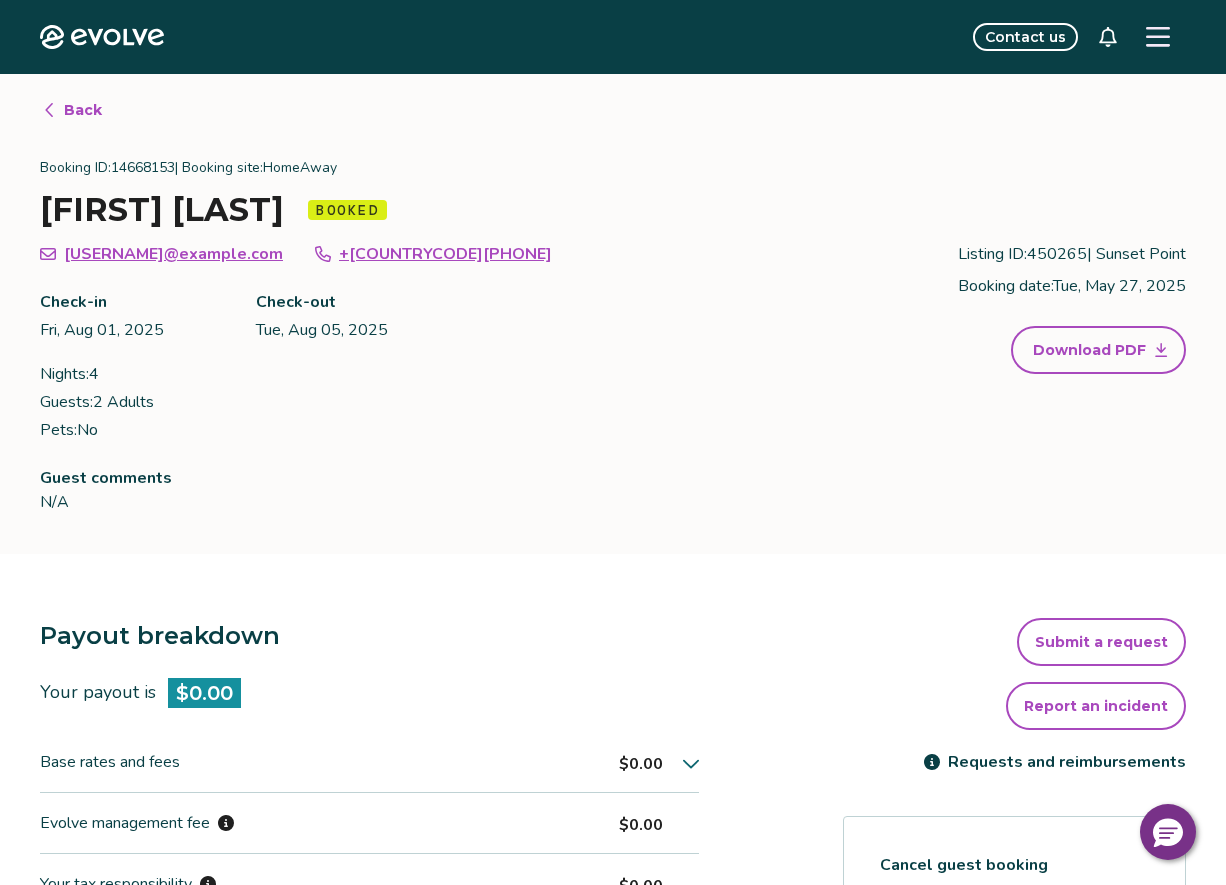click on "Back" at bounding box center [83, 110] 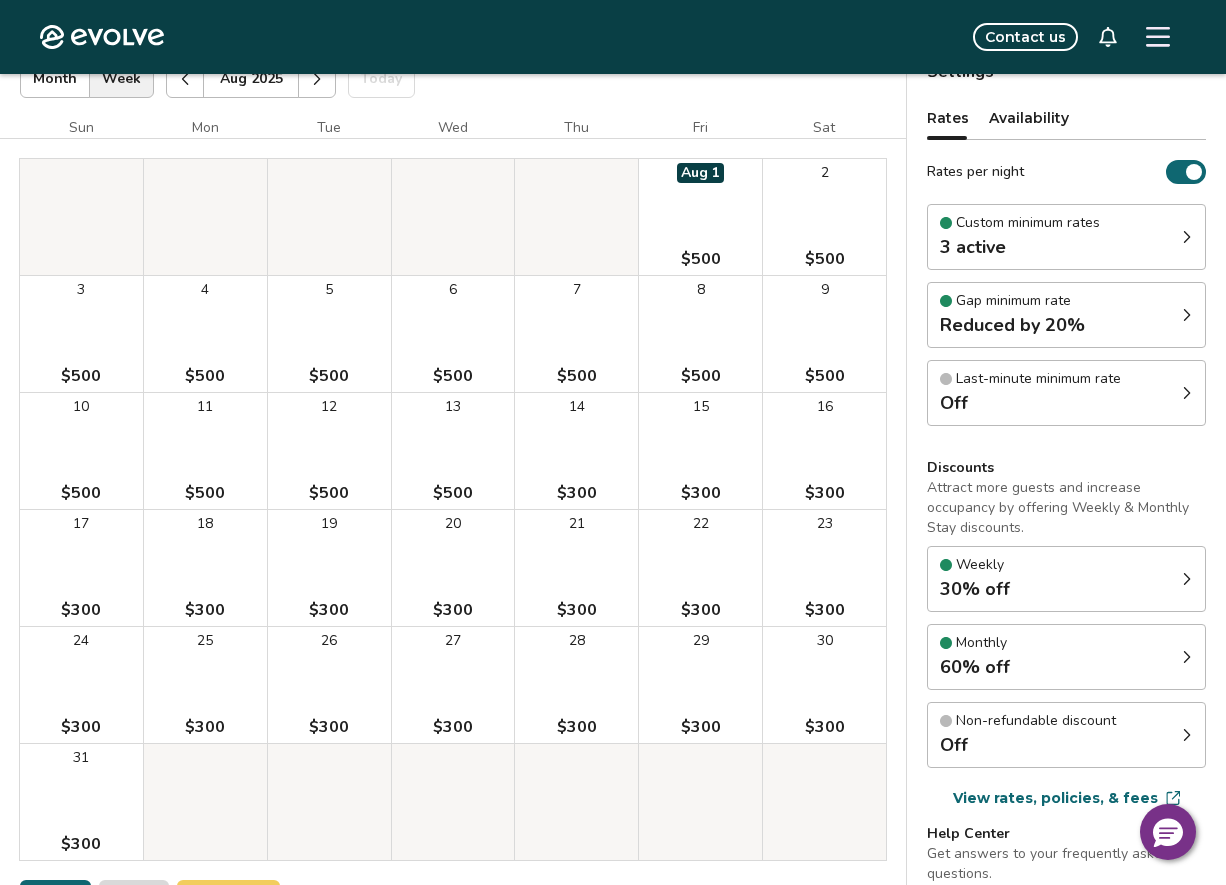 scroll, scrollTop: 315, scrollLeft: 0, axis: vertical 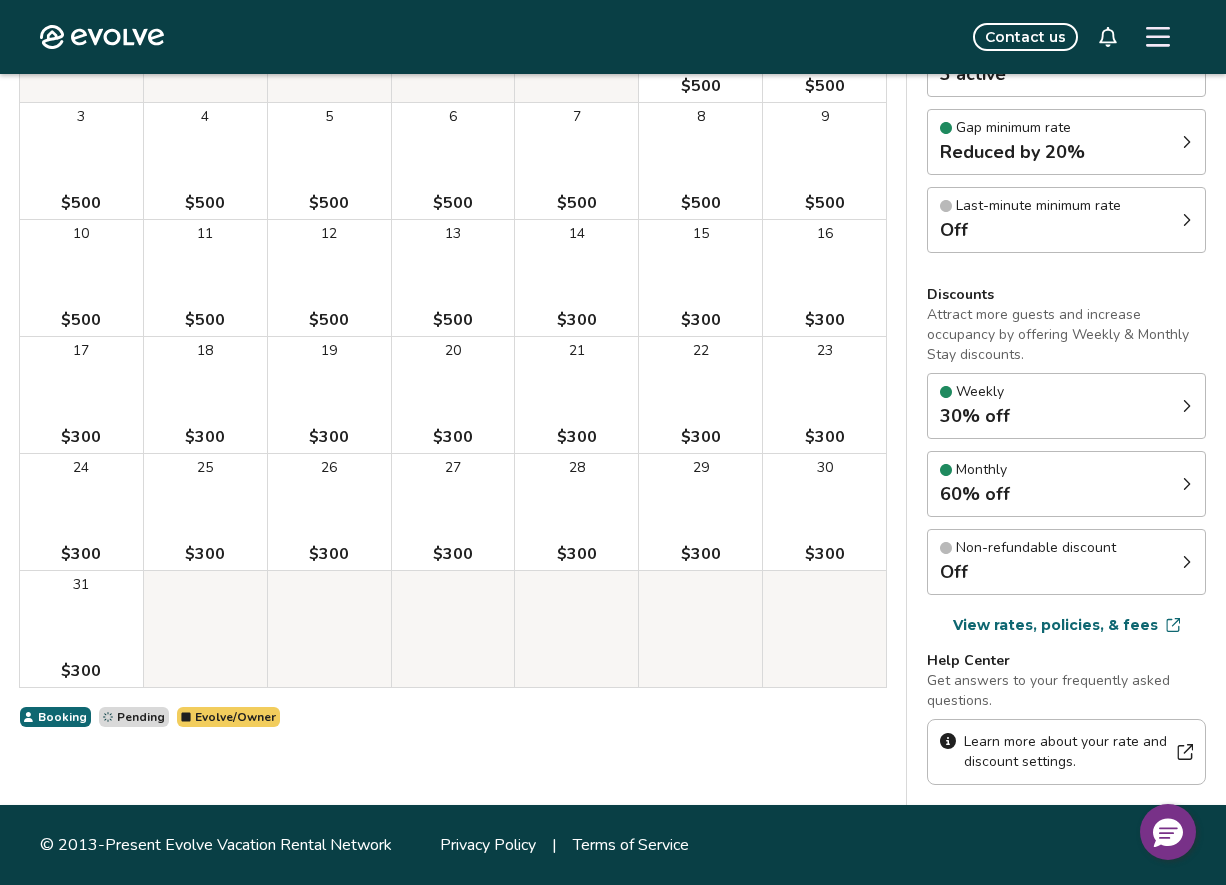 click on "Monthly 60% off" at bounding box center (1066, 484) 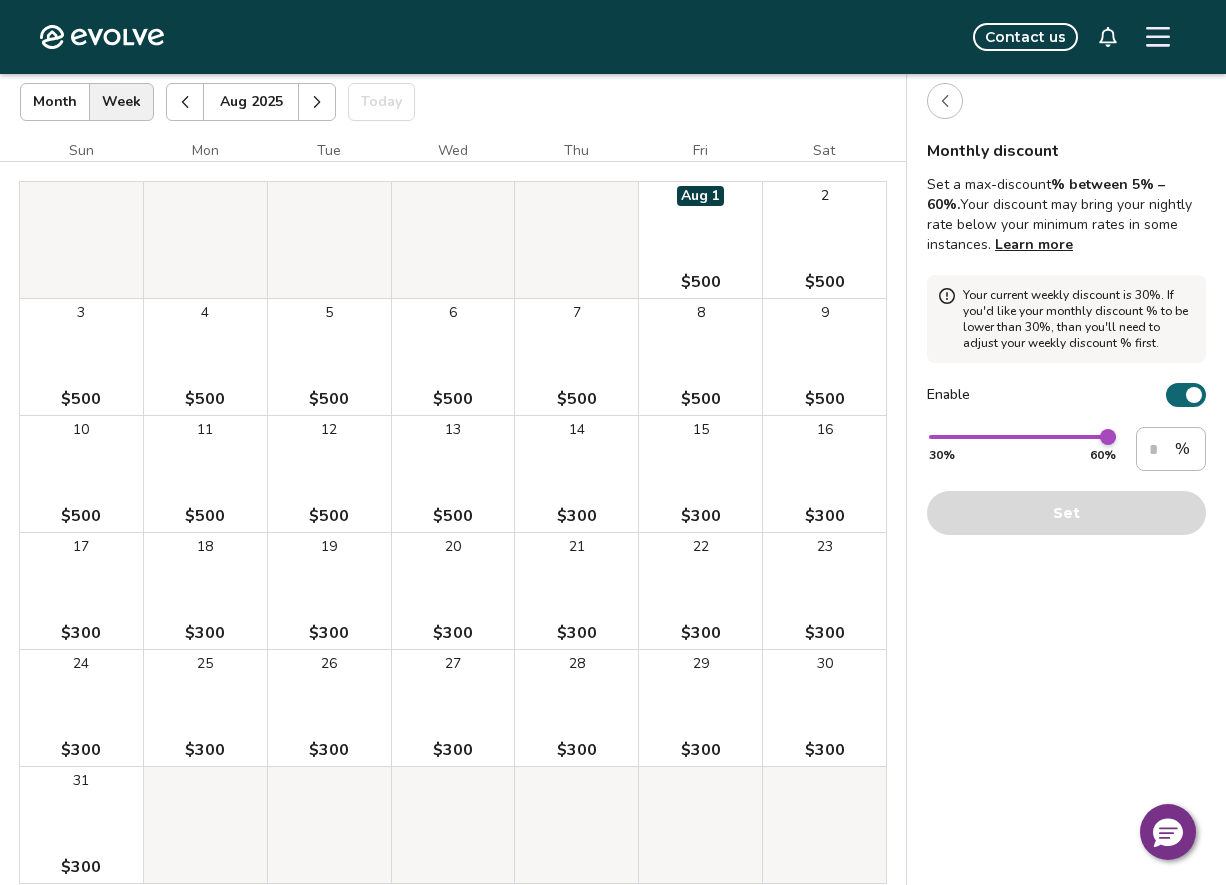 scroll, scrollTop: 94, scrollLeft: 0, axis: vertical 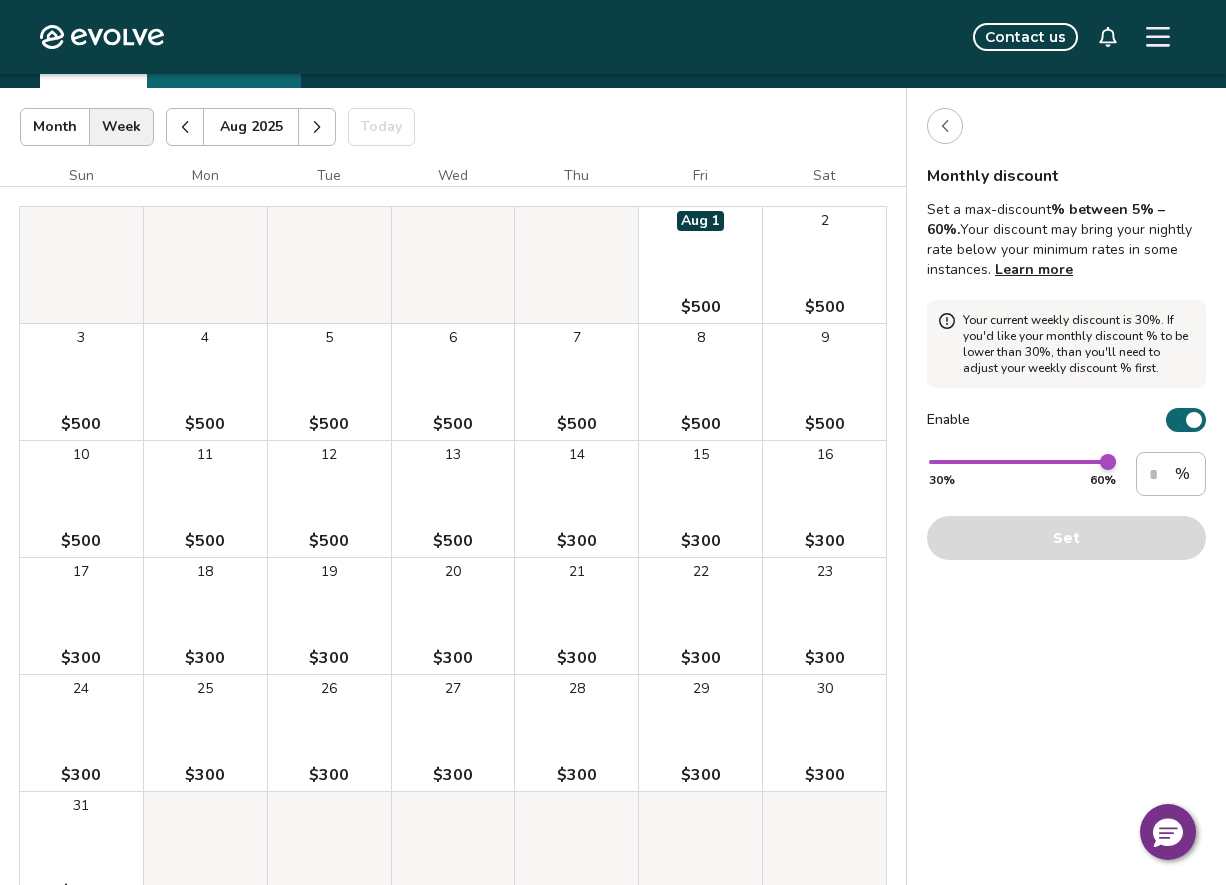 click 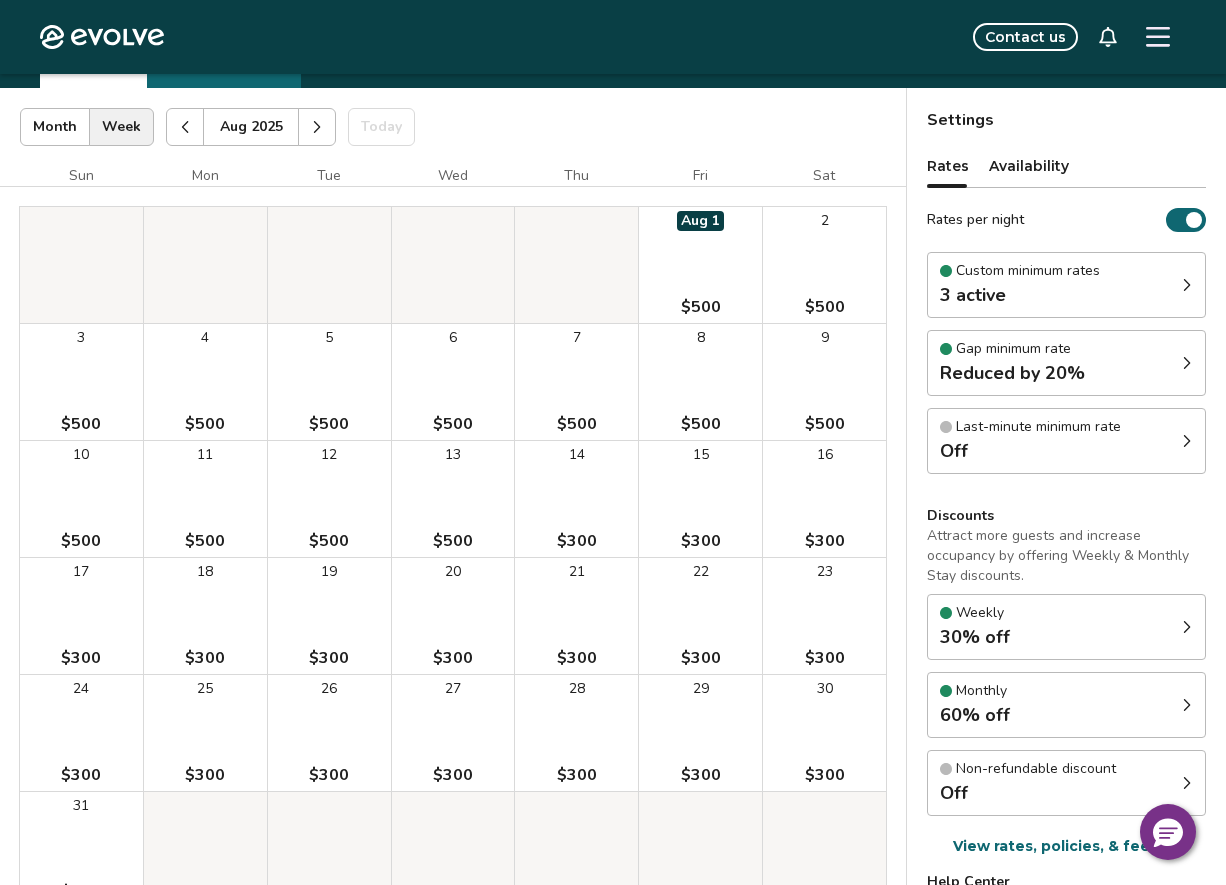 click on "Weekly 30% off" at bounding box center [1066, 627] 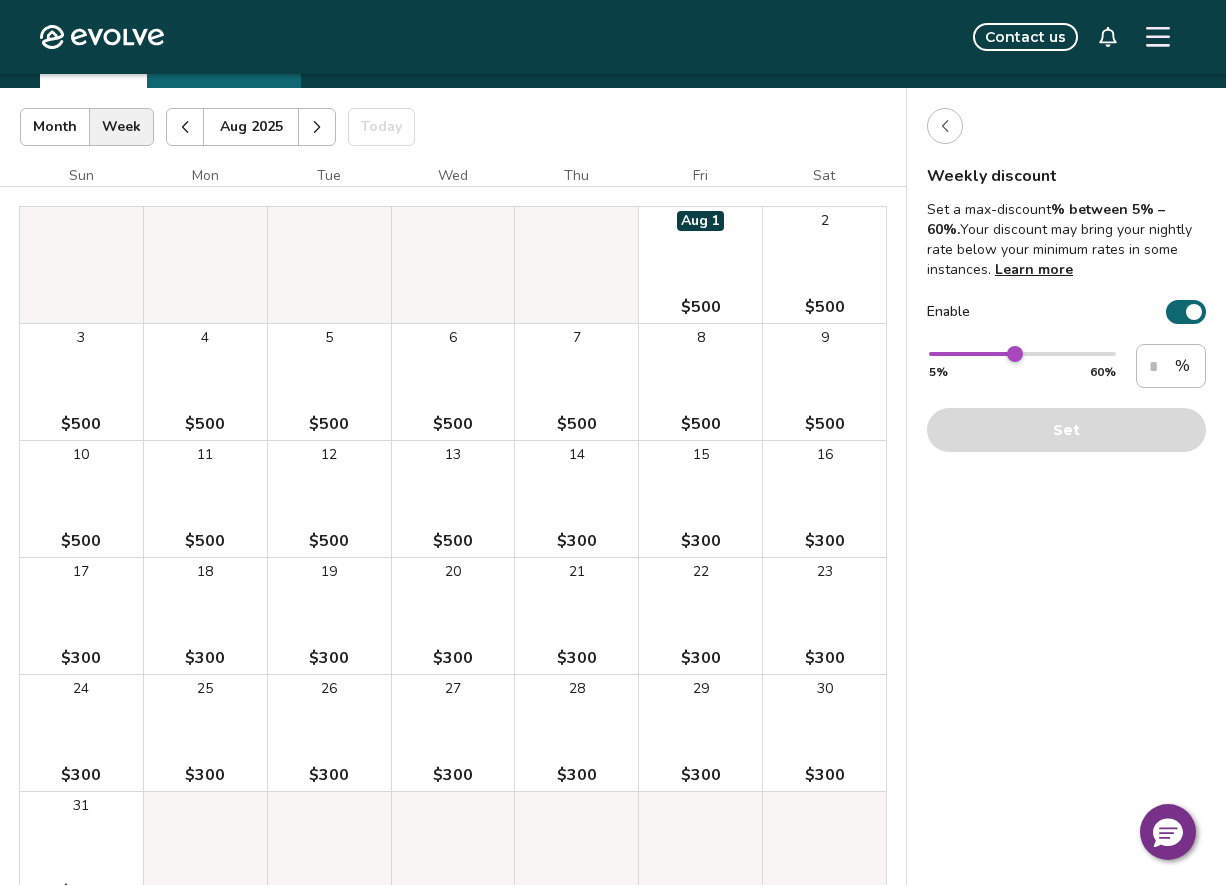 click on "Weekly discount Set a max-discount  % between 5% – 60%.  Your discount may bring your nightly rate below your minimum rates in some instances.   Learn more Enable ** 5% 60% ** % Set" at bounding box center (1066, 557) 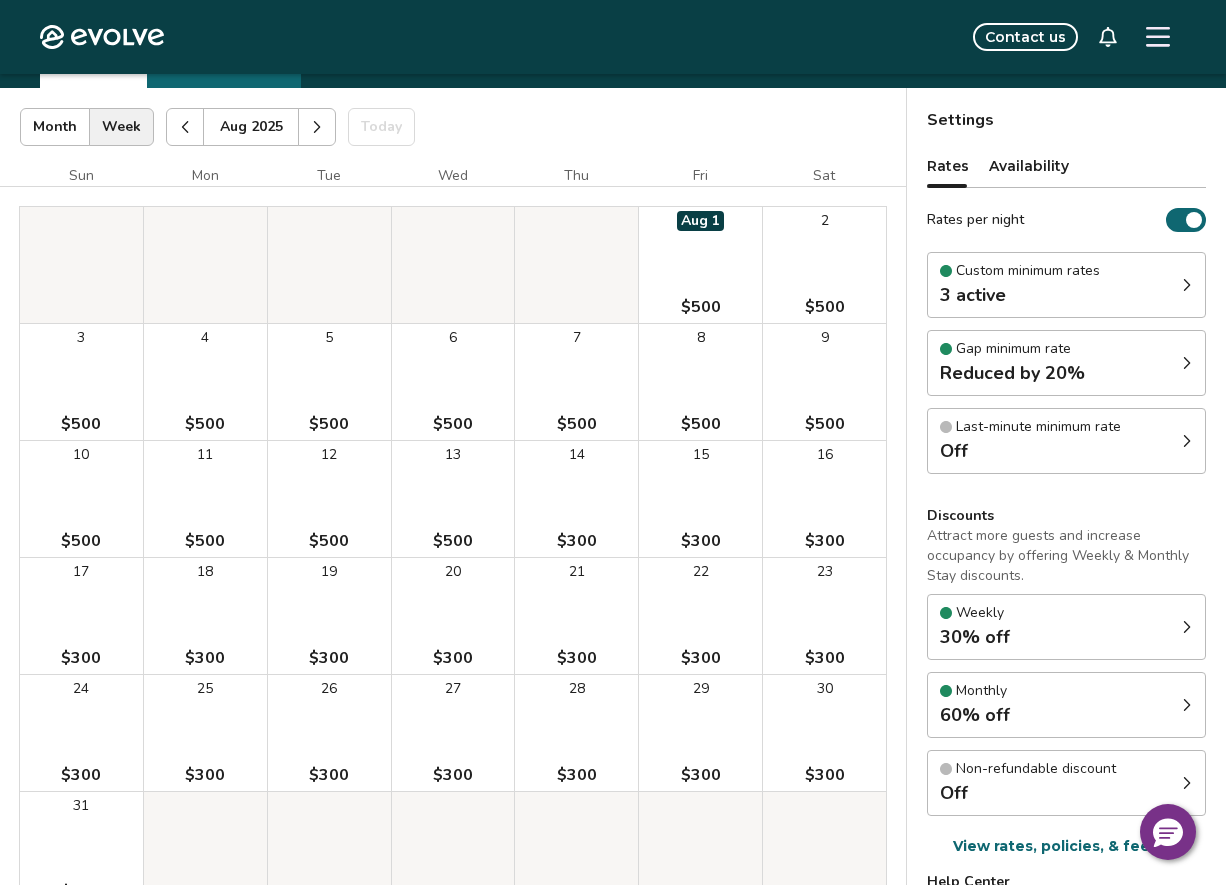 type 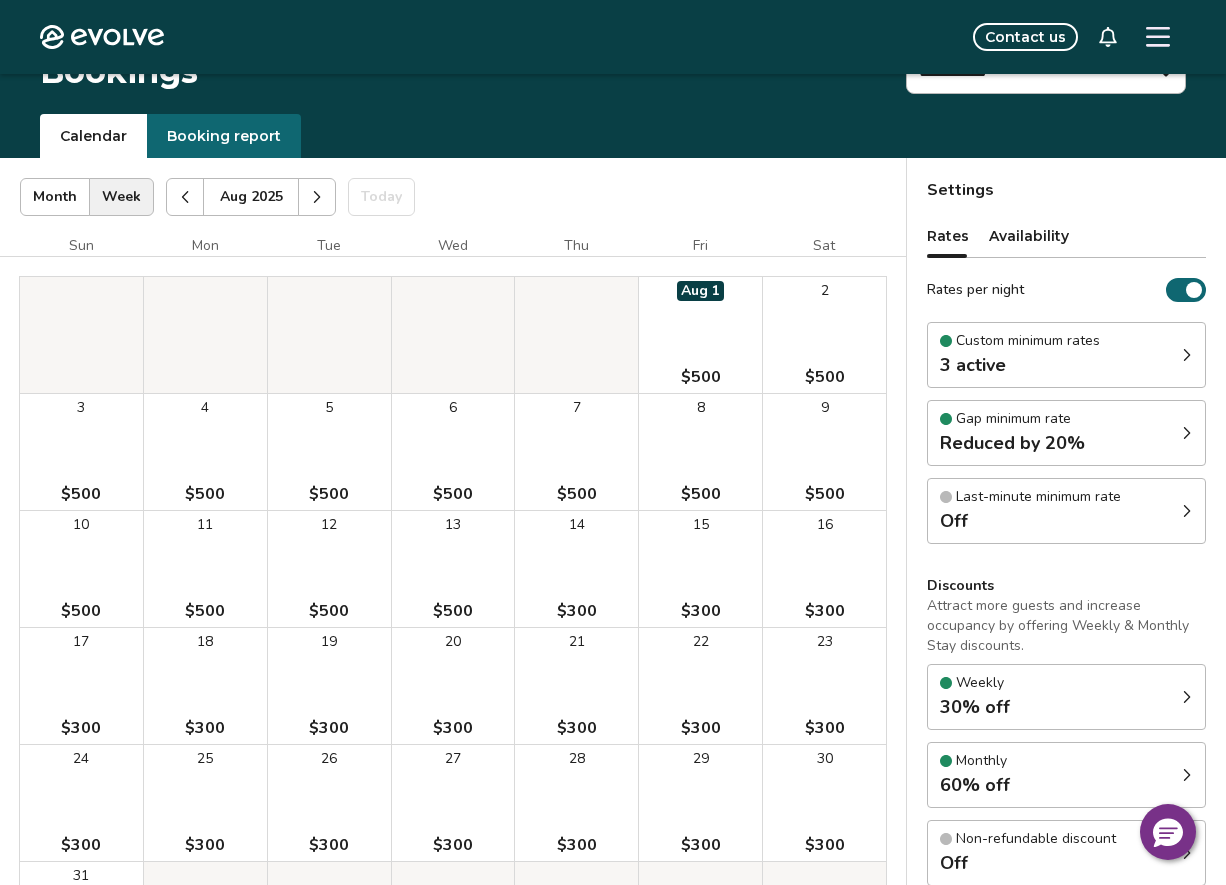 scroll, scrollTop: 0, scrollLeft: 0, axis: both 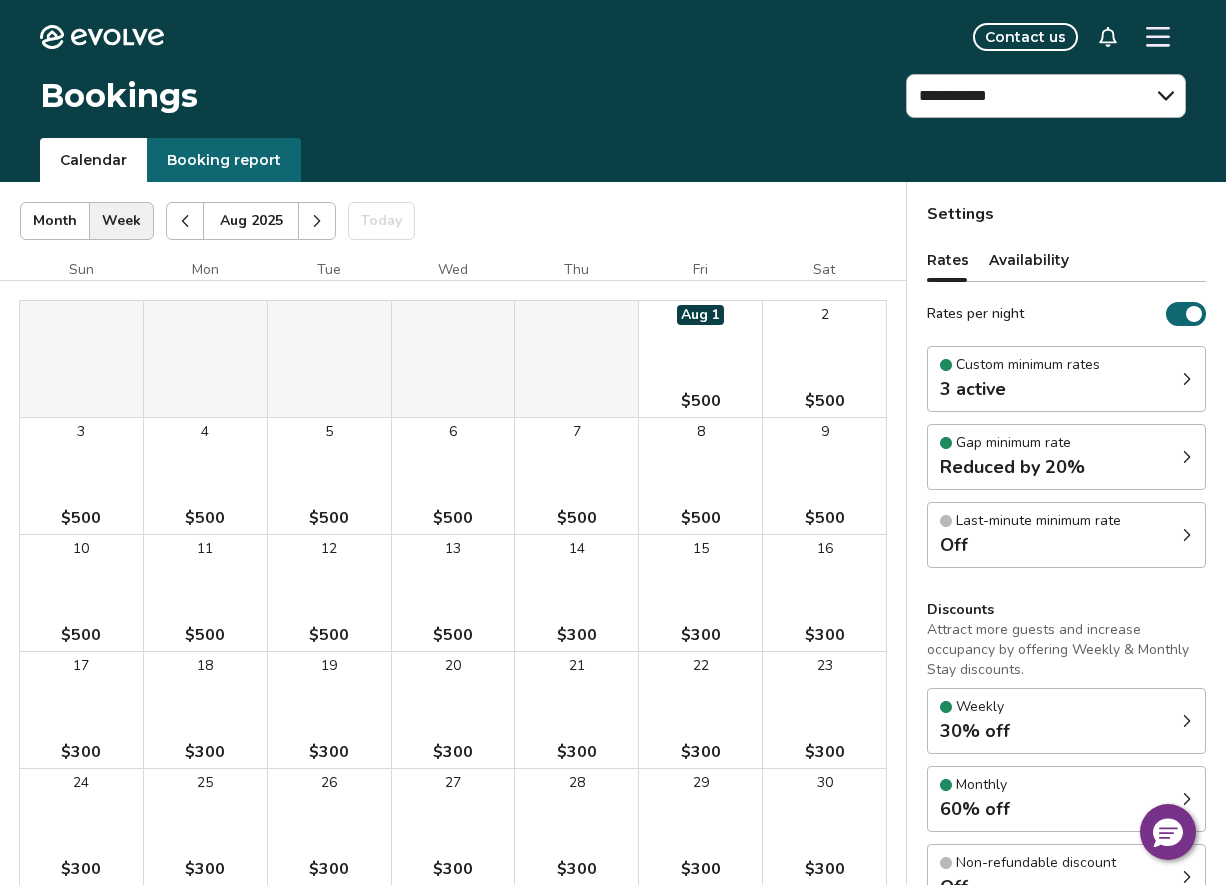 click 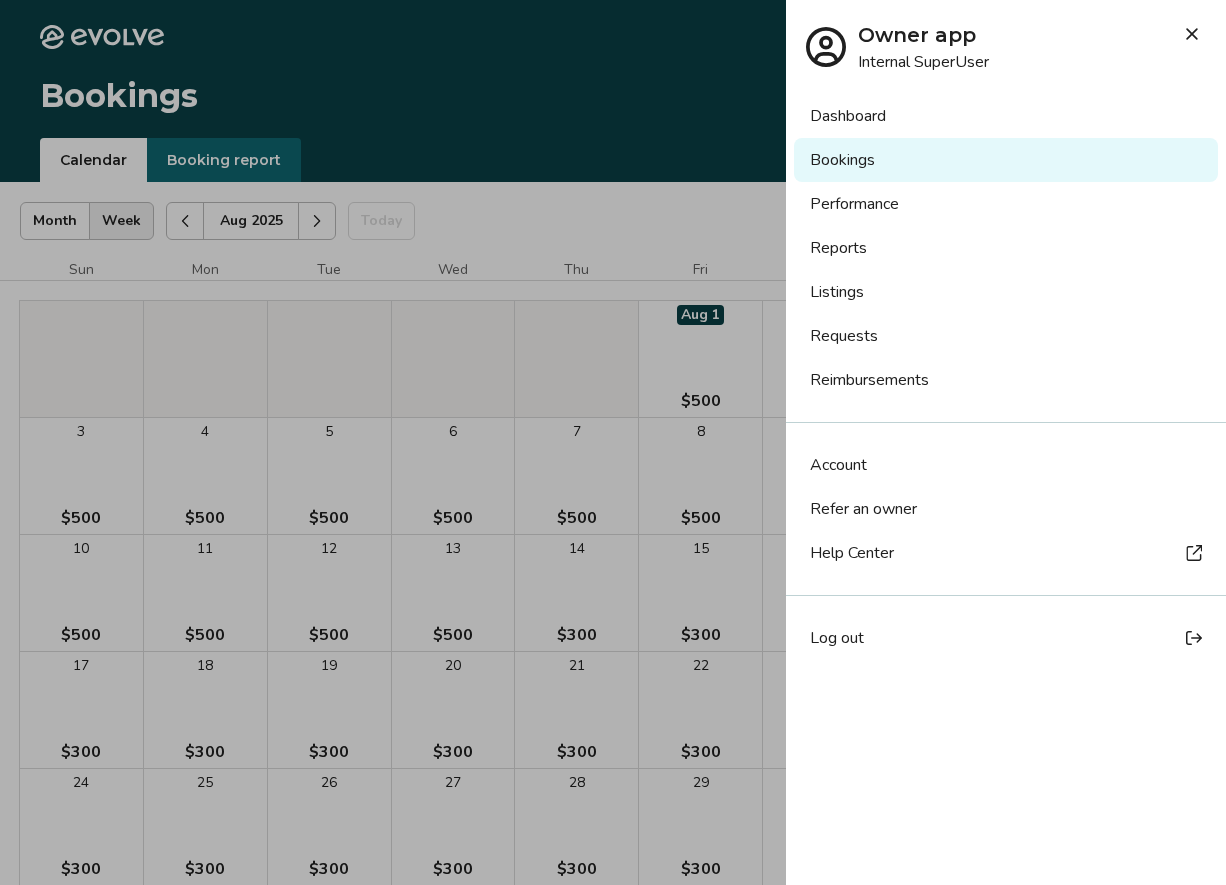 click on "Account" at bounding box center [838, 465] 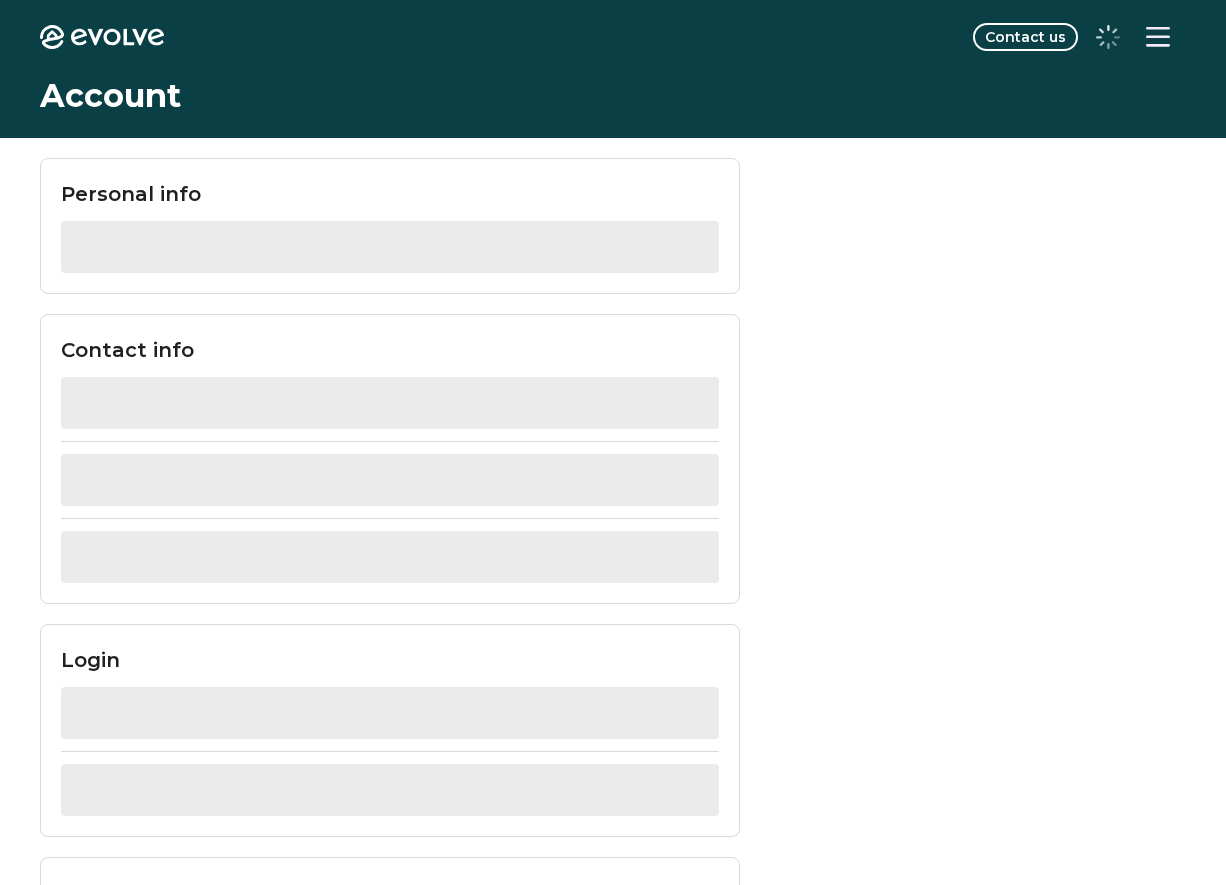 scroll, scrollTop: 0, scrollLeft: 0, axis: both 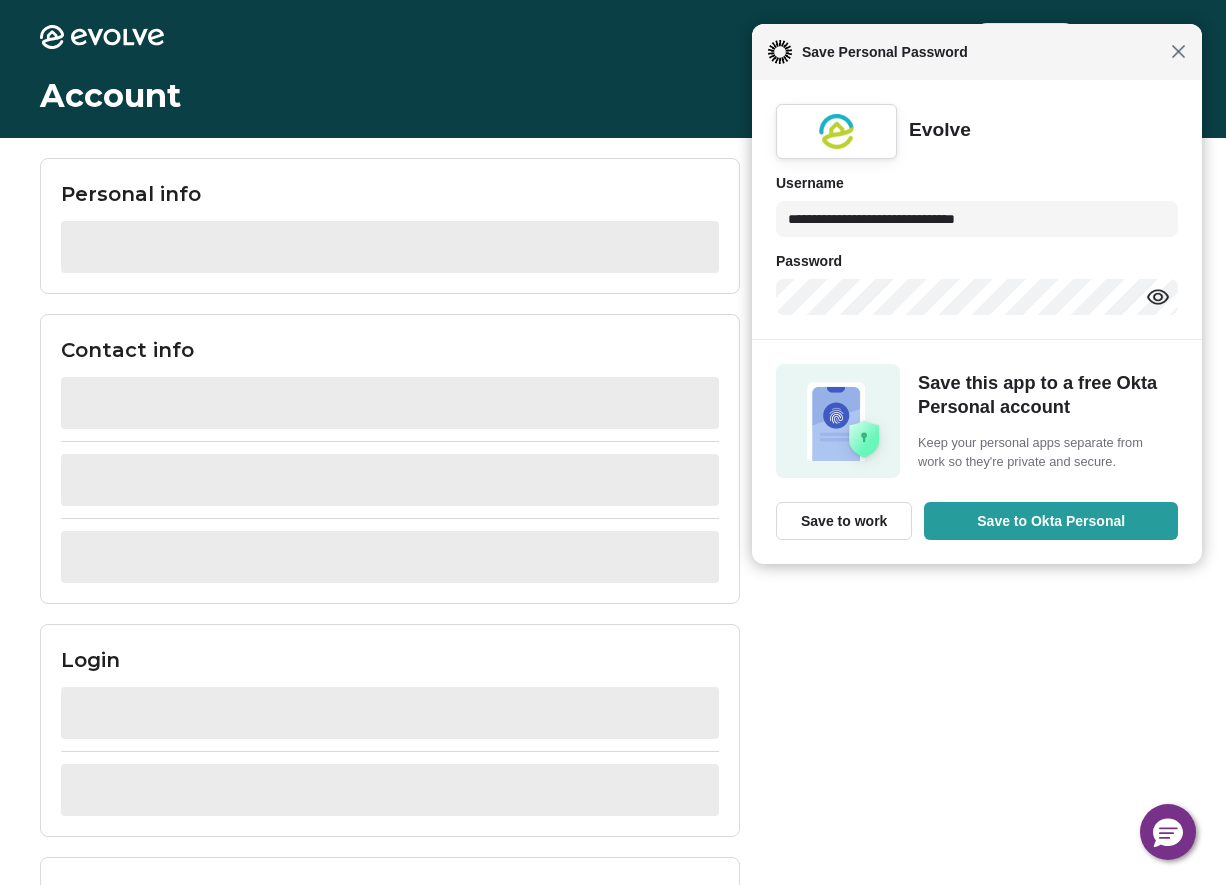 click on "Close" at bounding box center (1178, 51) 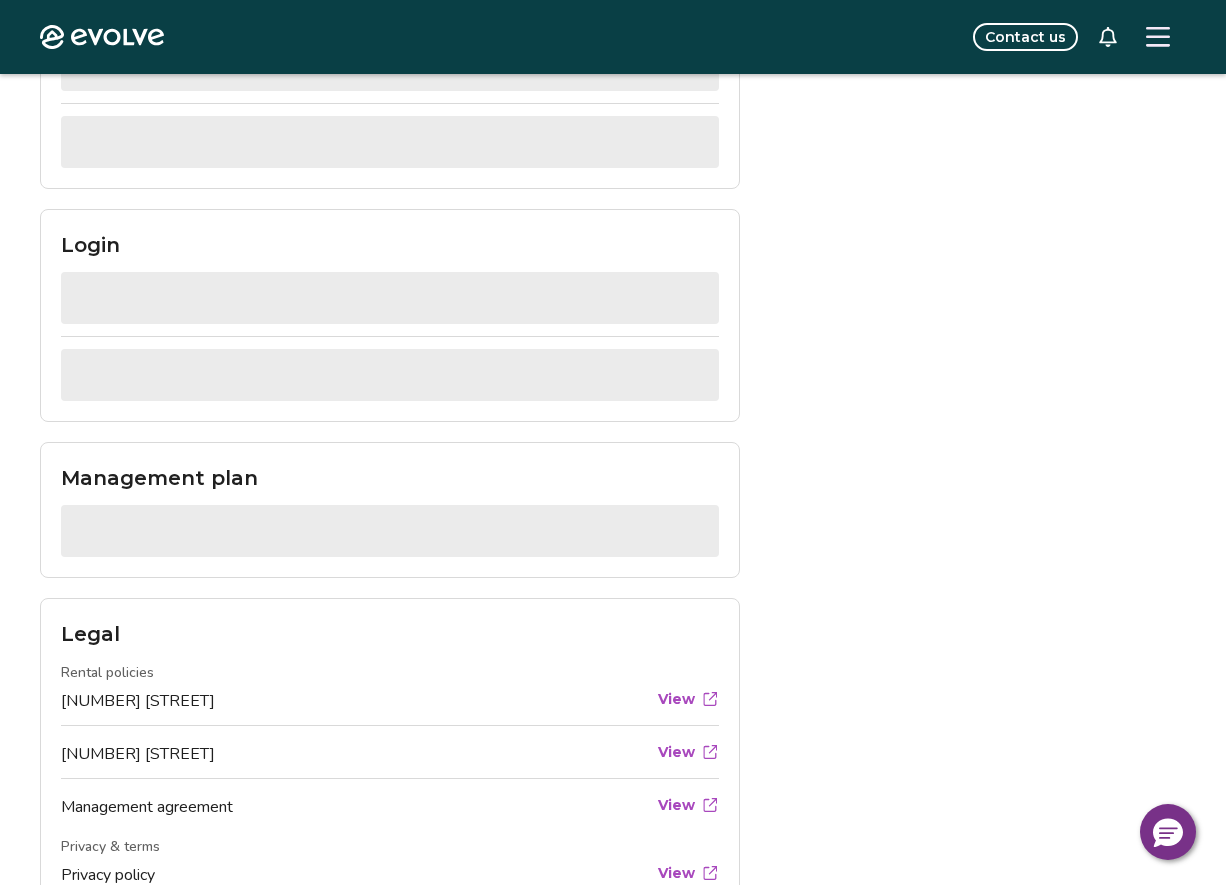 scroll, scrollTop: 0, scrollLeft: 0, axis: both 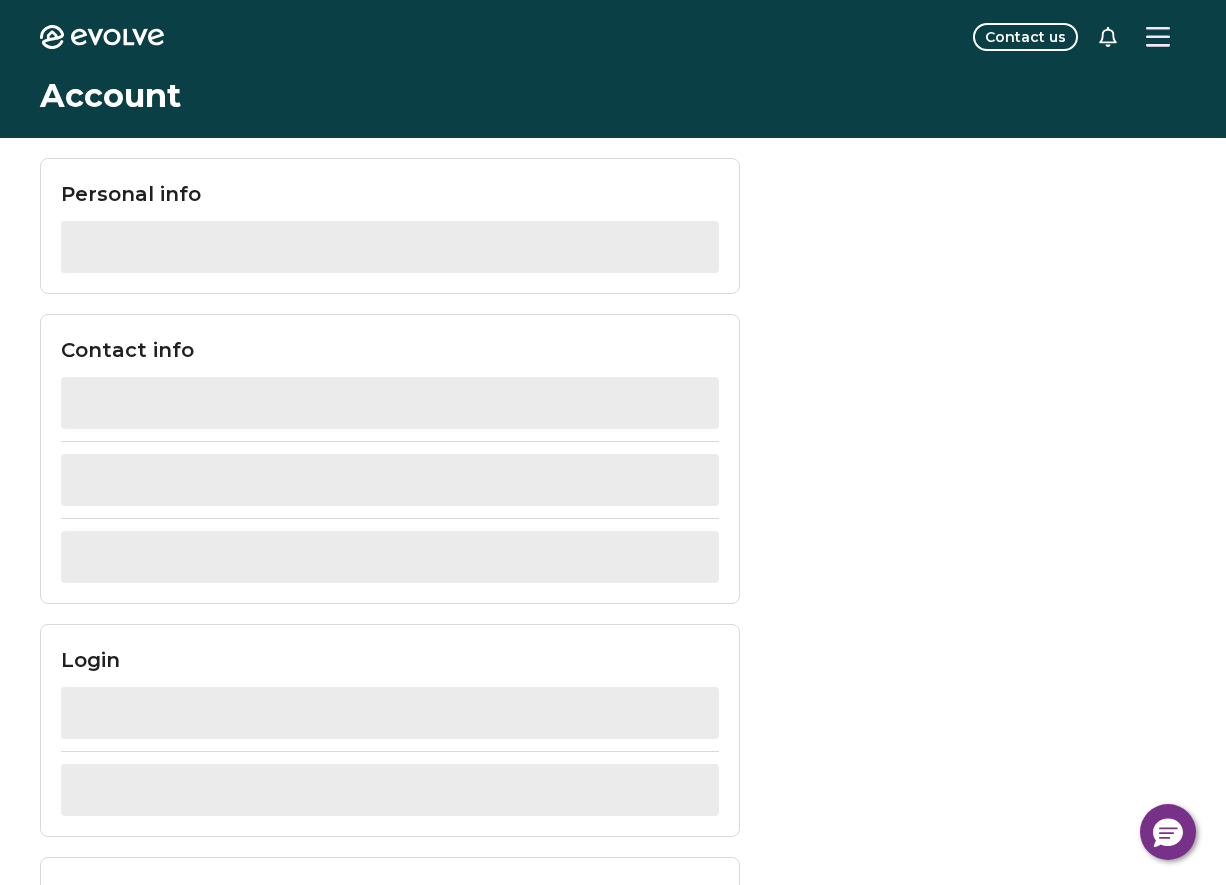 click 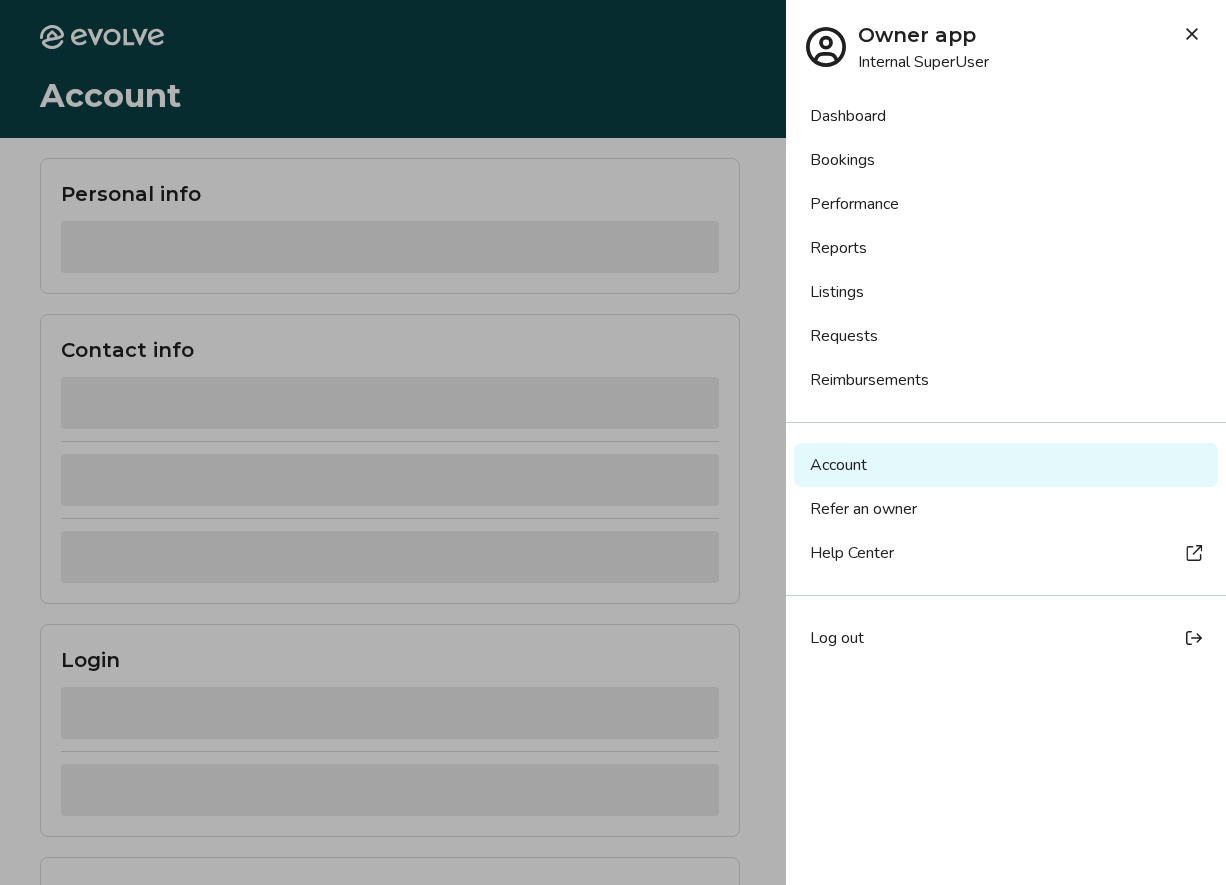 click on "Dashboard" at bounding box center (1006, 116) 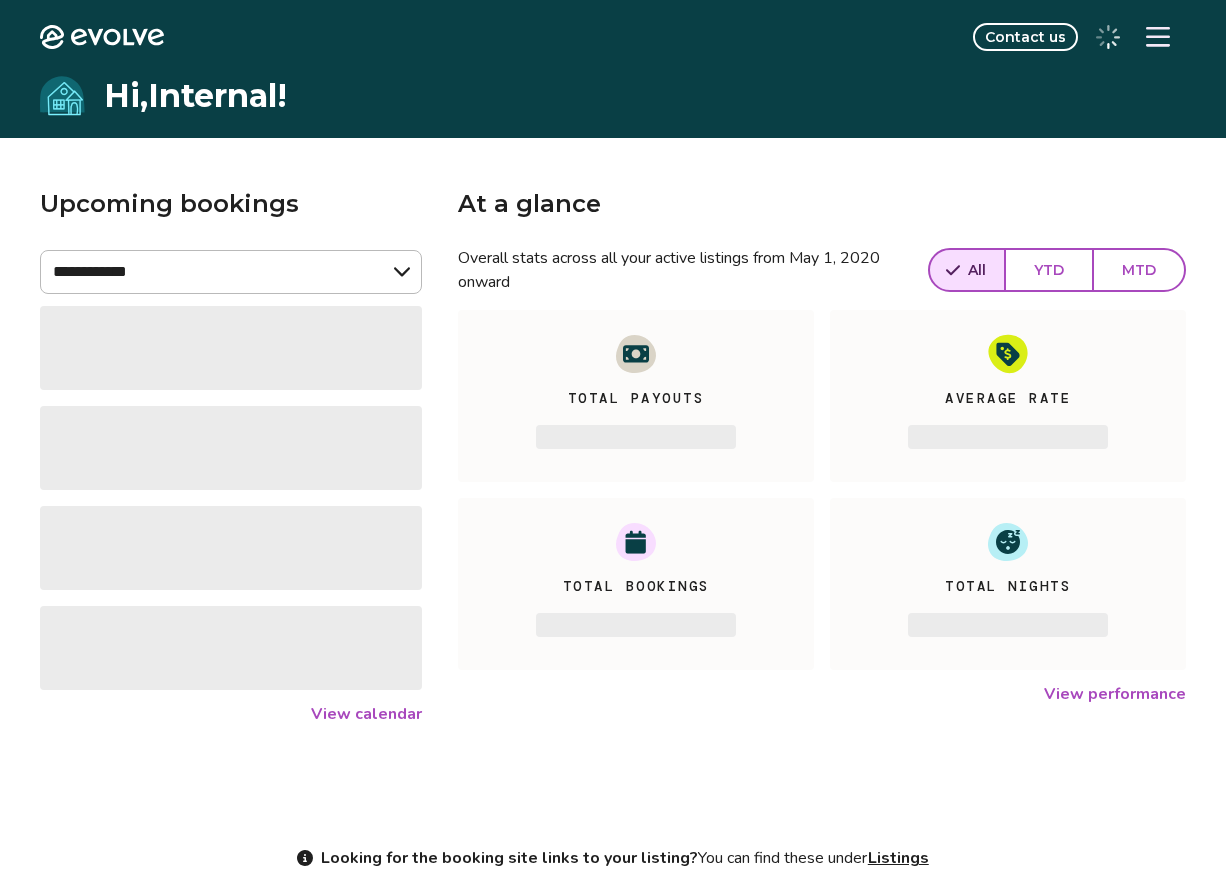 scroll, scrollTop: 0, scrollLeft: 0, axis: both 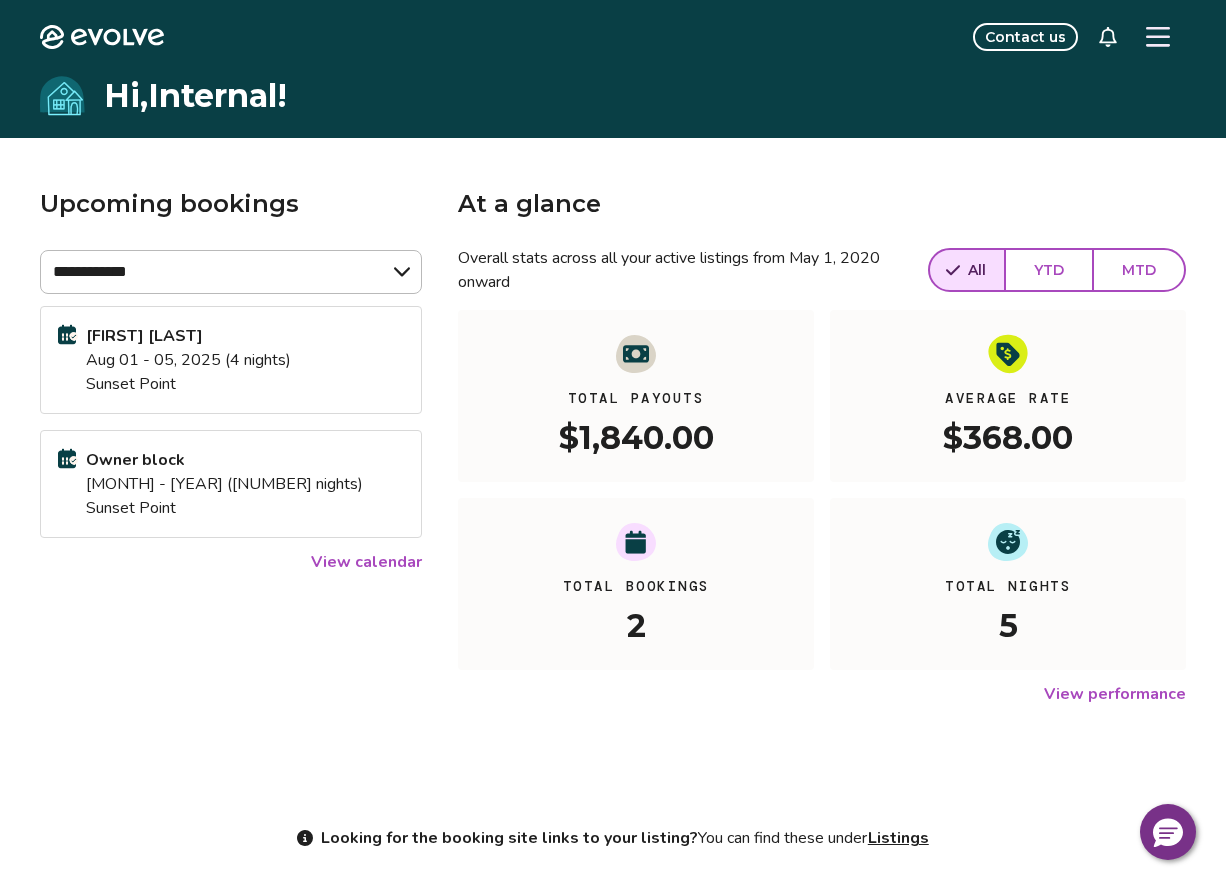 click at bounding box center [1158, 37] 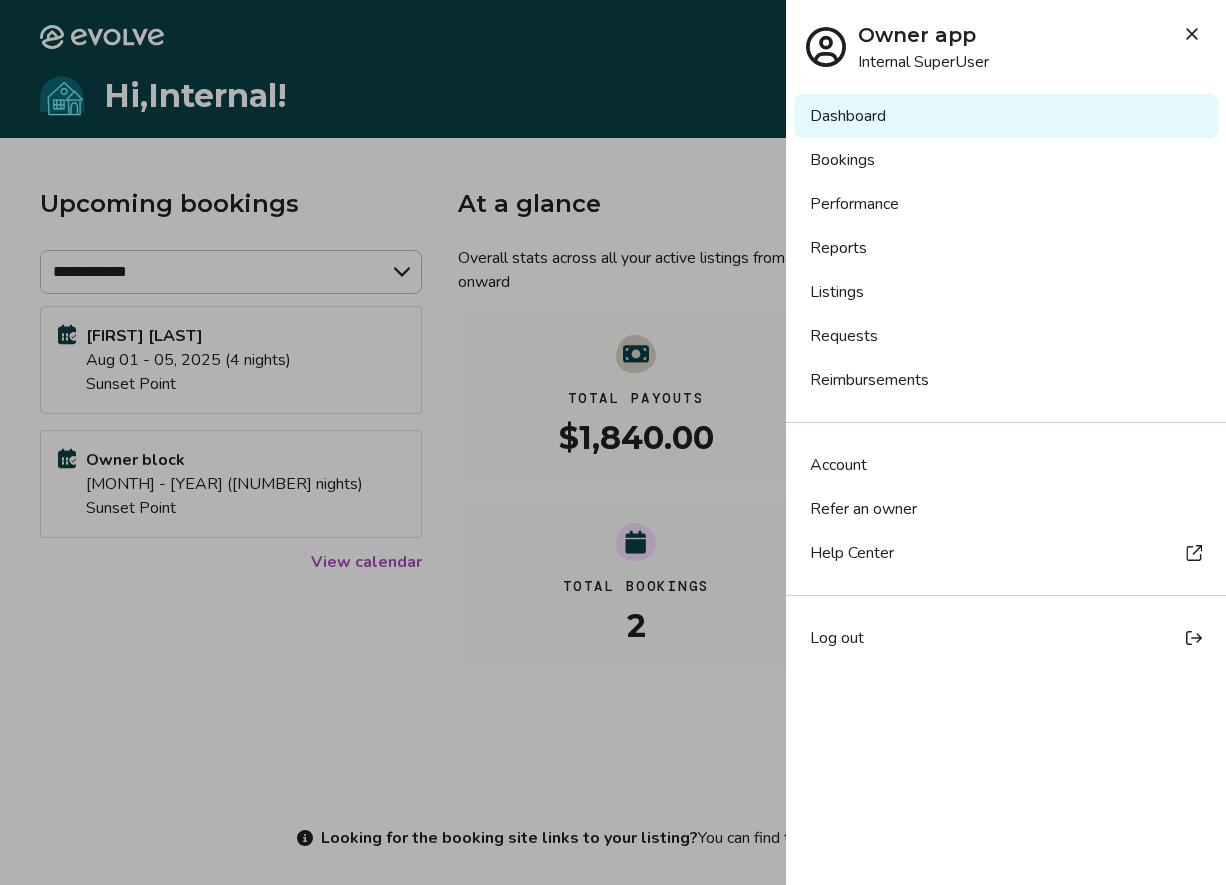 click on "Account" at bounding box center [1006, 465] 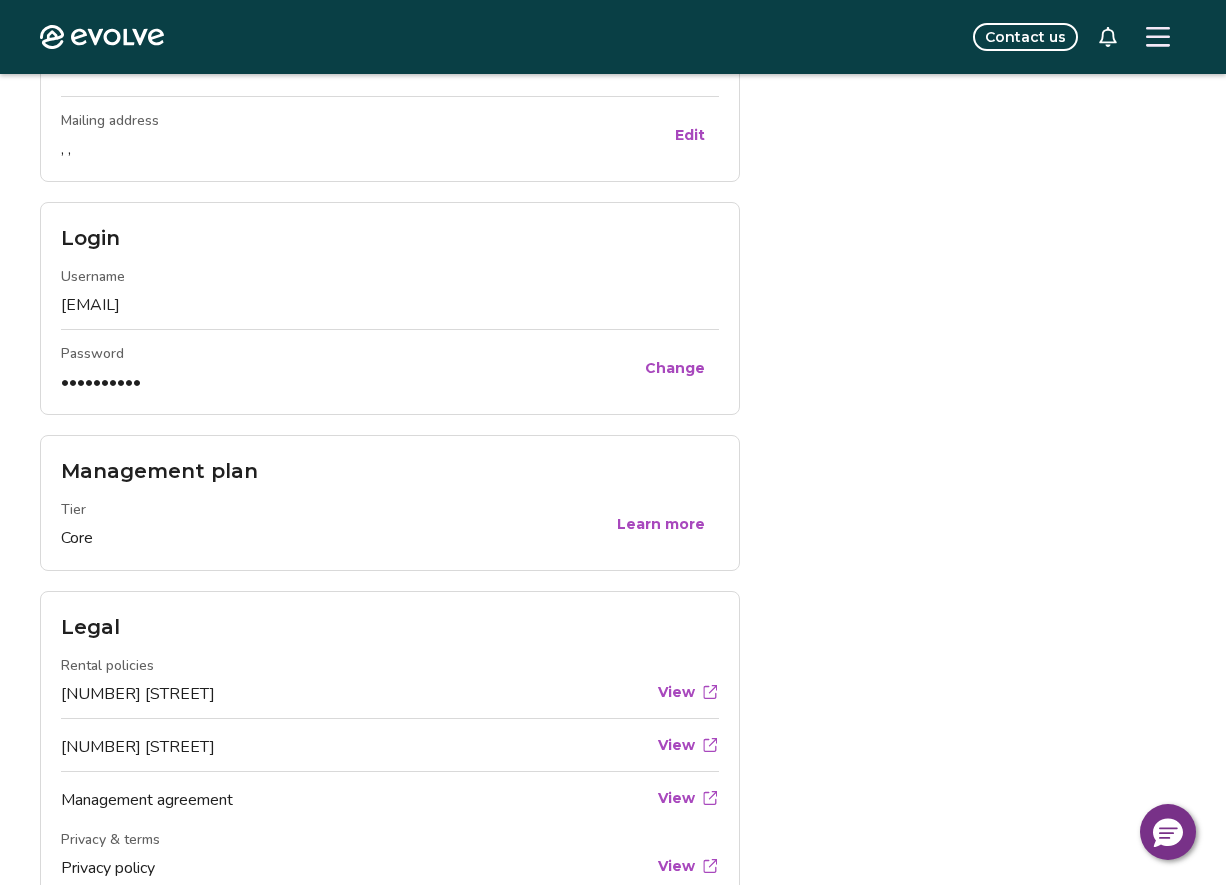 scroll, scrollTop: 417, scrollLeft: 0, axis: vertical 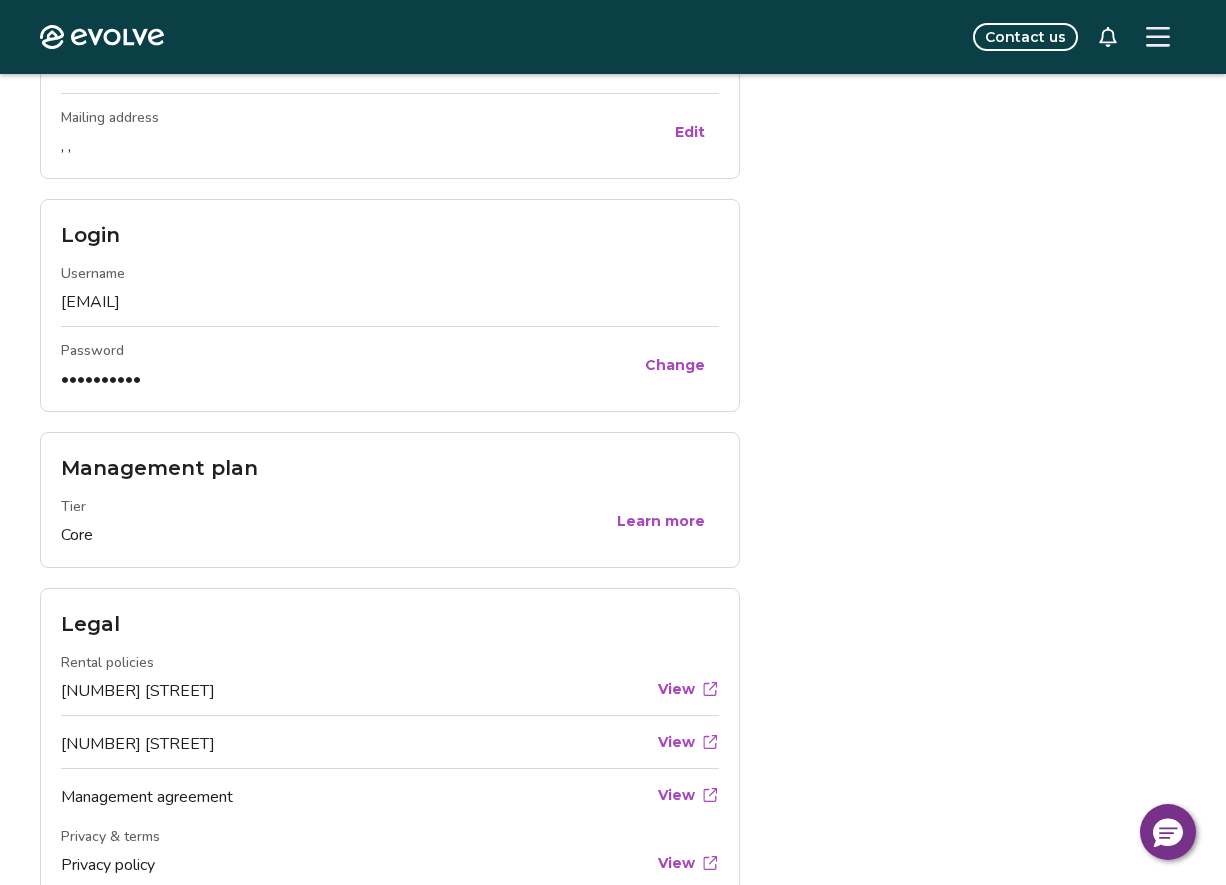 click on "Personal info Legal name   Internal SuperUser Edit Contact info Email   [EMAIL] Phone   Mailing address   , ,   Edit Login Username   [EMAIL] Password   •••••••••• Change Management plan Tier   Core Learn more Legal Rental policies   [NUMBER] [STREET] View   [NUMBER] [STREET] View   Management agreement View Privacy & terms   Privacy policy View   Safety and security policy View   Terms of service View" at bounding box center (613, 372) 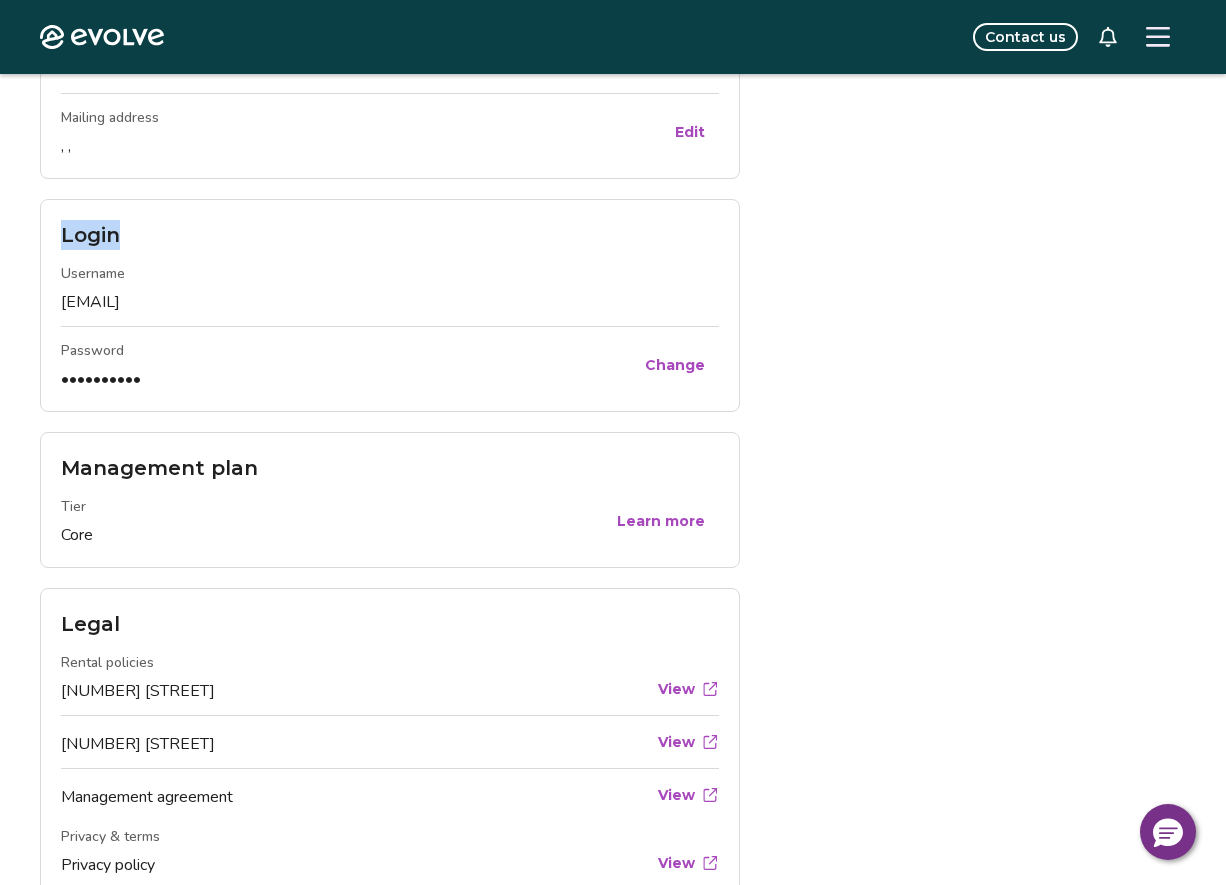 click on "Personal info Legal name   Internal SuperUser Edit Contact info Email   [EMAIL] Phone   Mailing address   , ,   Edit Login Username   [EMAIL] Password   •••••••••• Change Management plan Tier   Core Learn more Legal Rental policies   [NUMBER] [STREET] View   [NUMBER] [STREET] View   Management agreement View Privacy & terms   Privacy policy View   Safety and security policy View   Terms of service View" at bounding box center (613, 372) 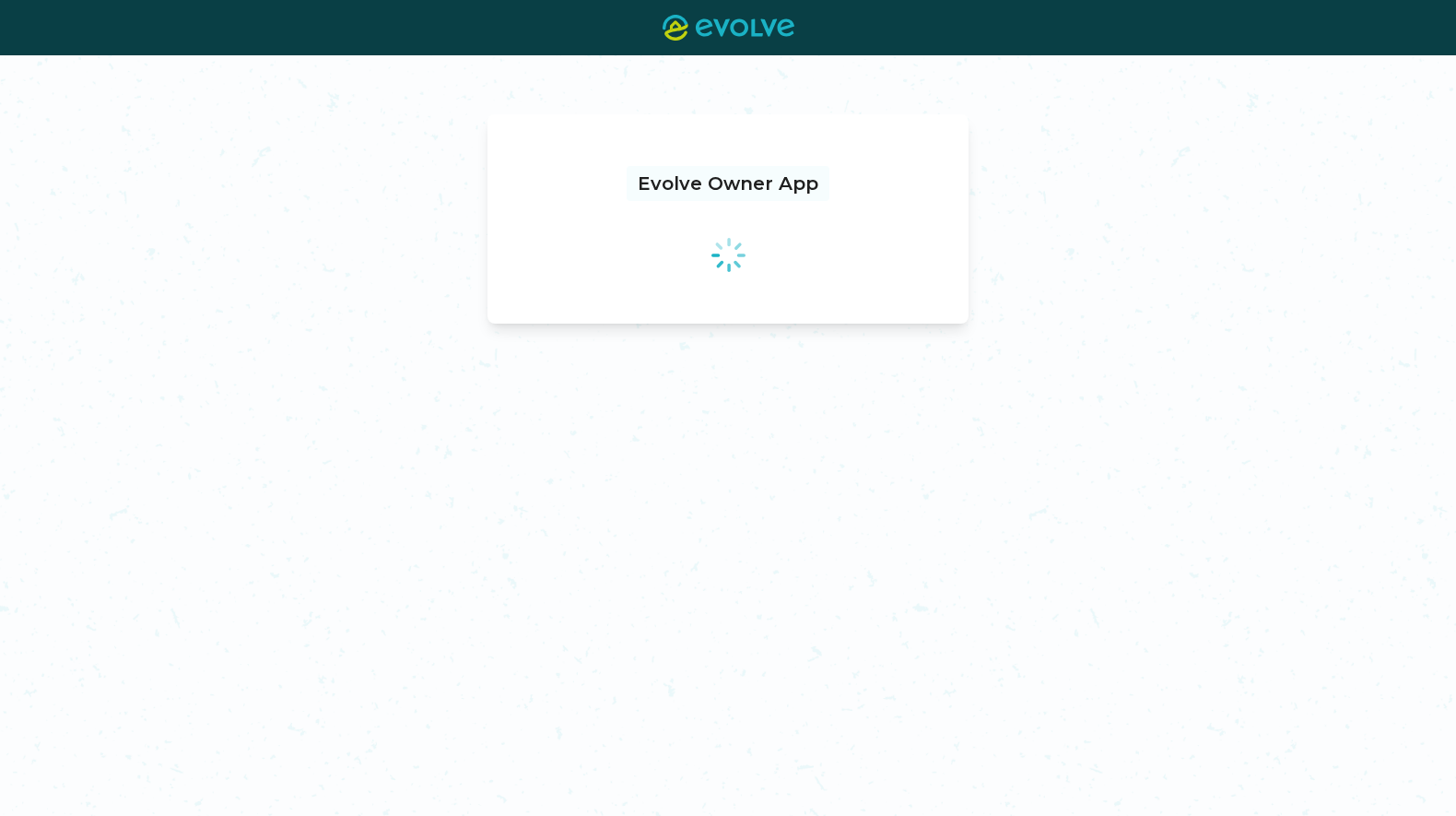 scroll, scrollTop: 0, scrollLeft: 0, axis: both 